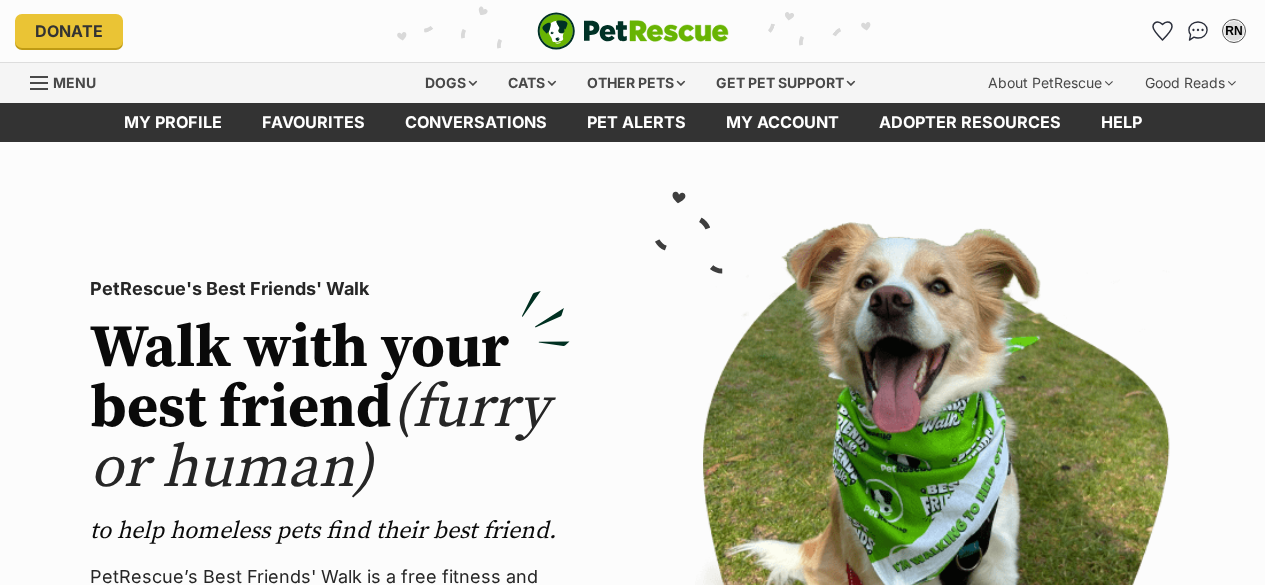 scroll, scrollTop: 0, scrollLeft: 0, axis: both 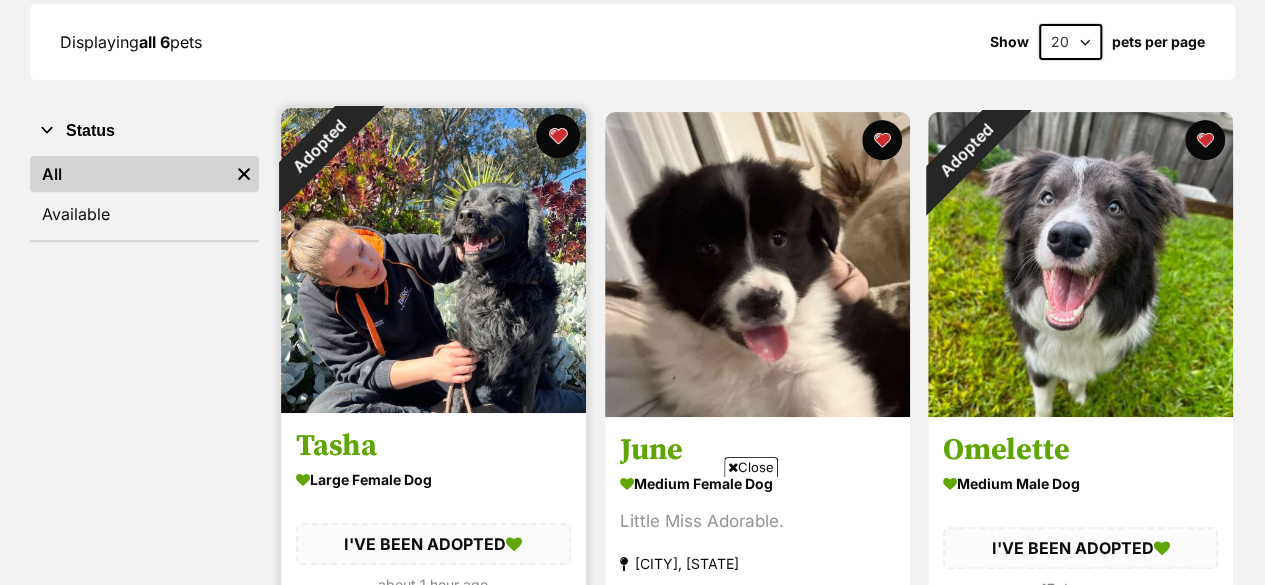click at bounding box center (558, 136) 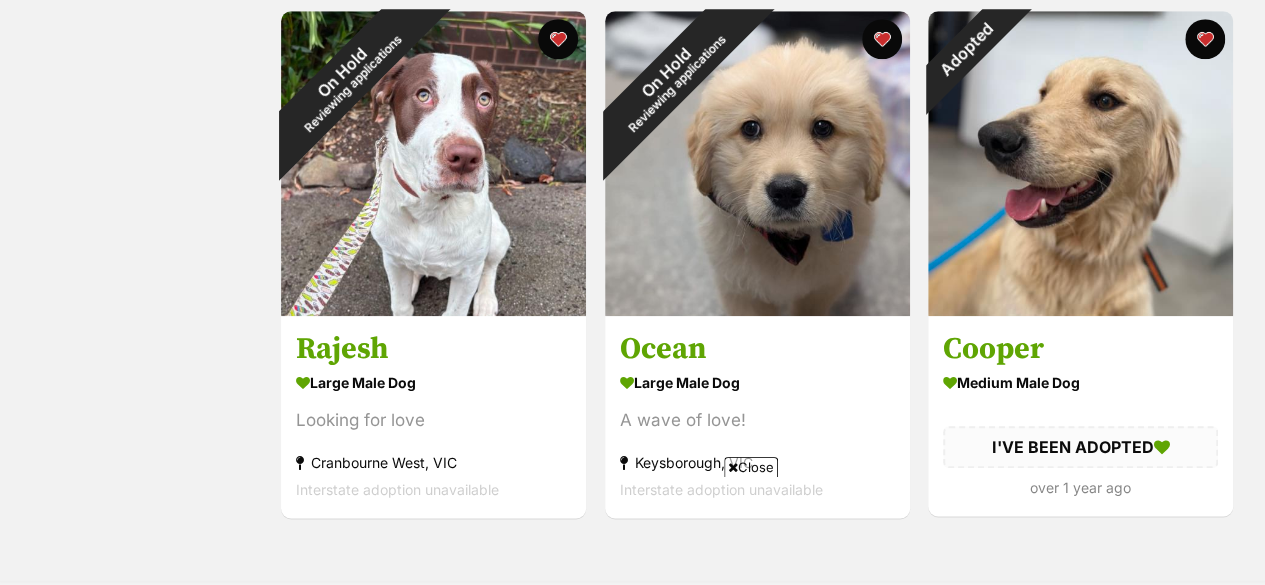 scroll, scrollTop: 920, scrollLeft: 0, axis: vertical 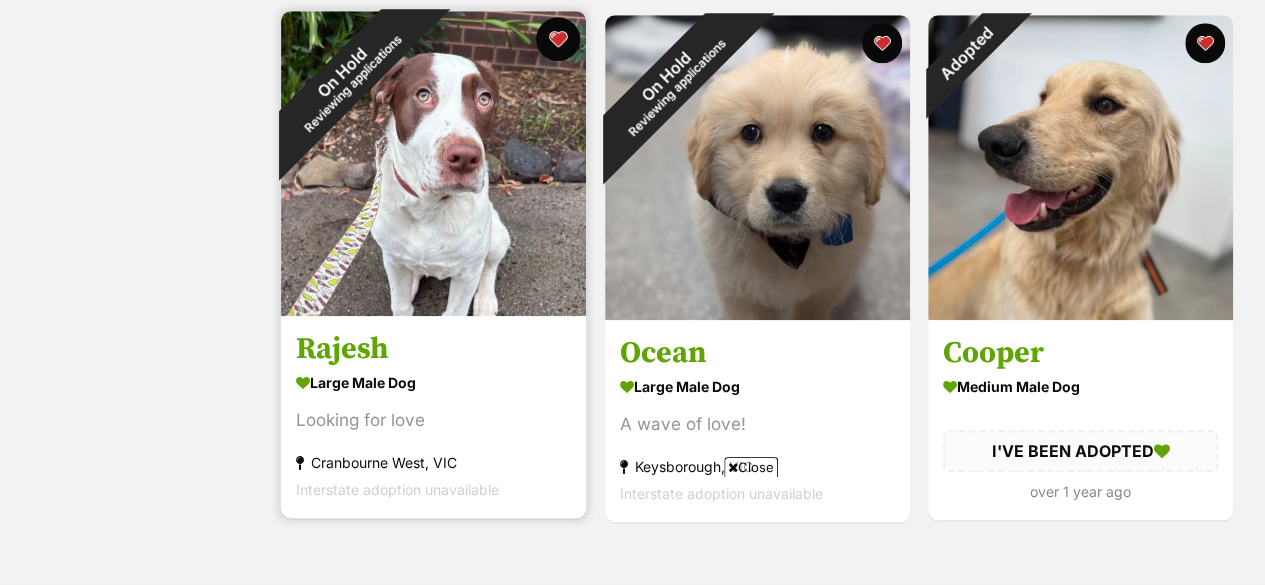 click at bounding box center [558, 39] 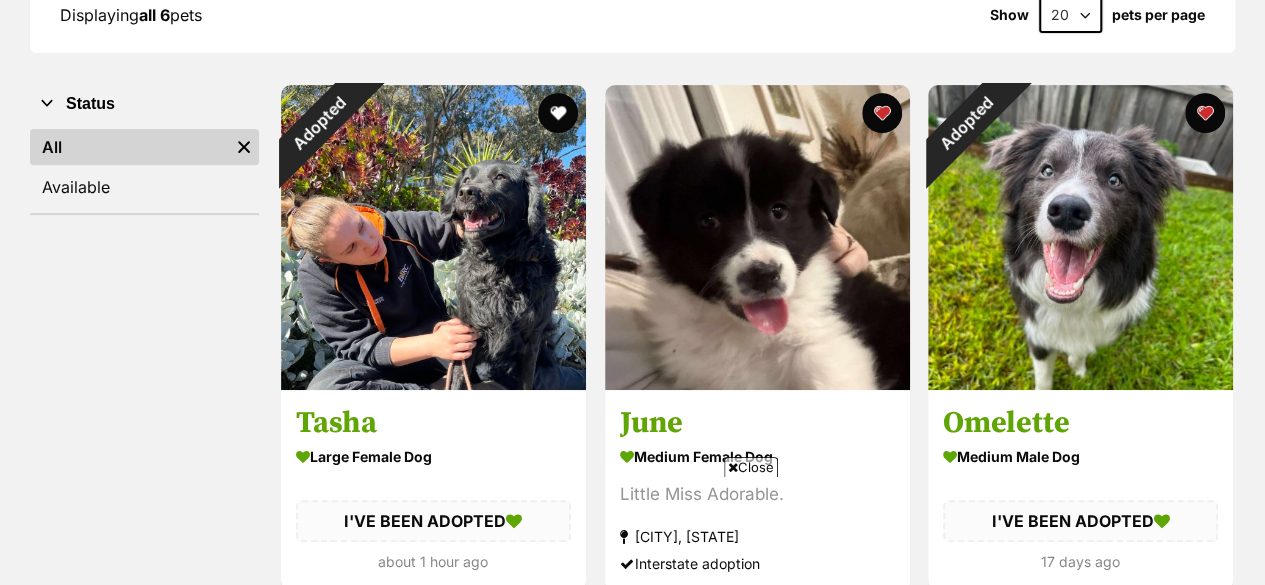 scroll, scrollTop: 0, scrollLeft: 0, axis: both 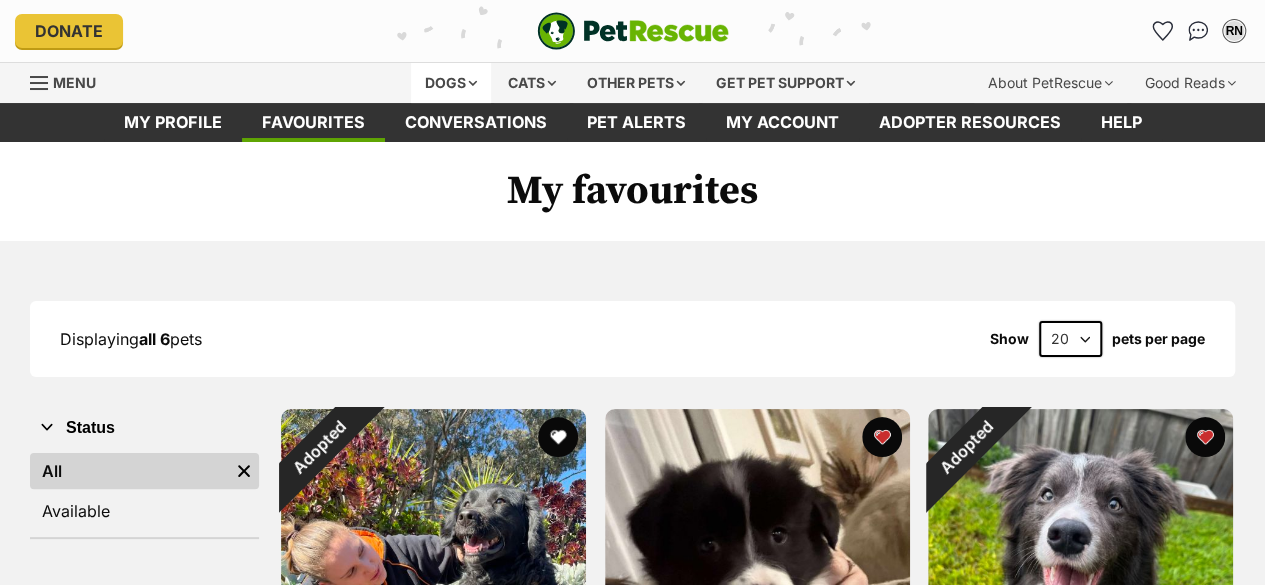 click on "Dogs" at bounding box center (451, 83) 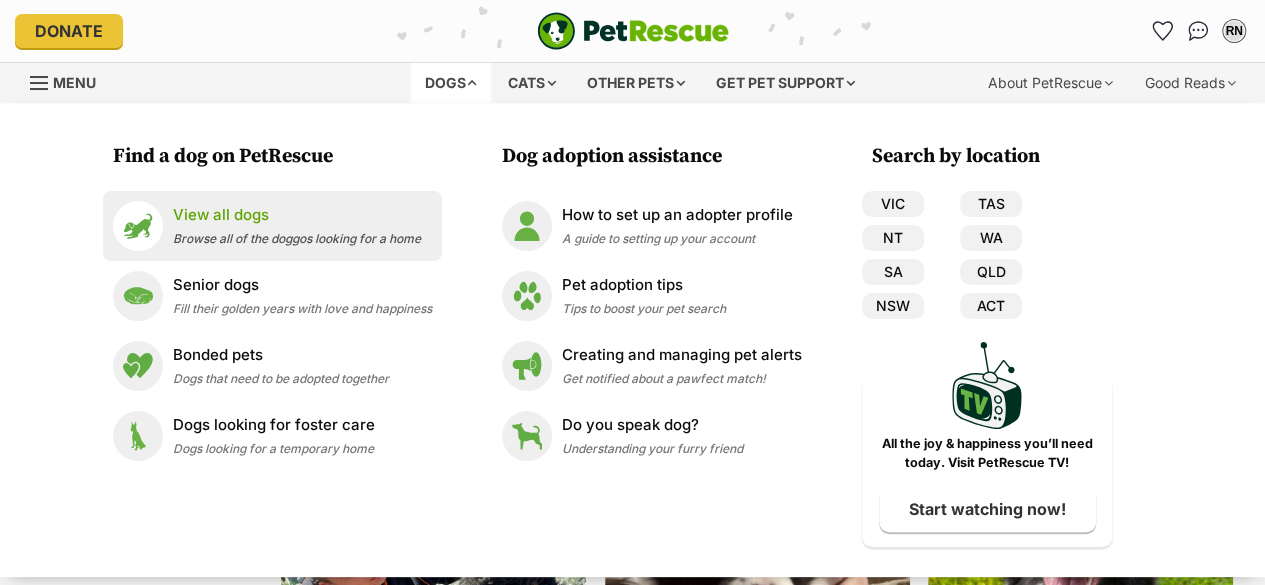 click on "View all dogs" at bounding box center [297, 215] 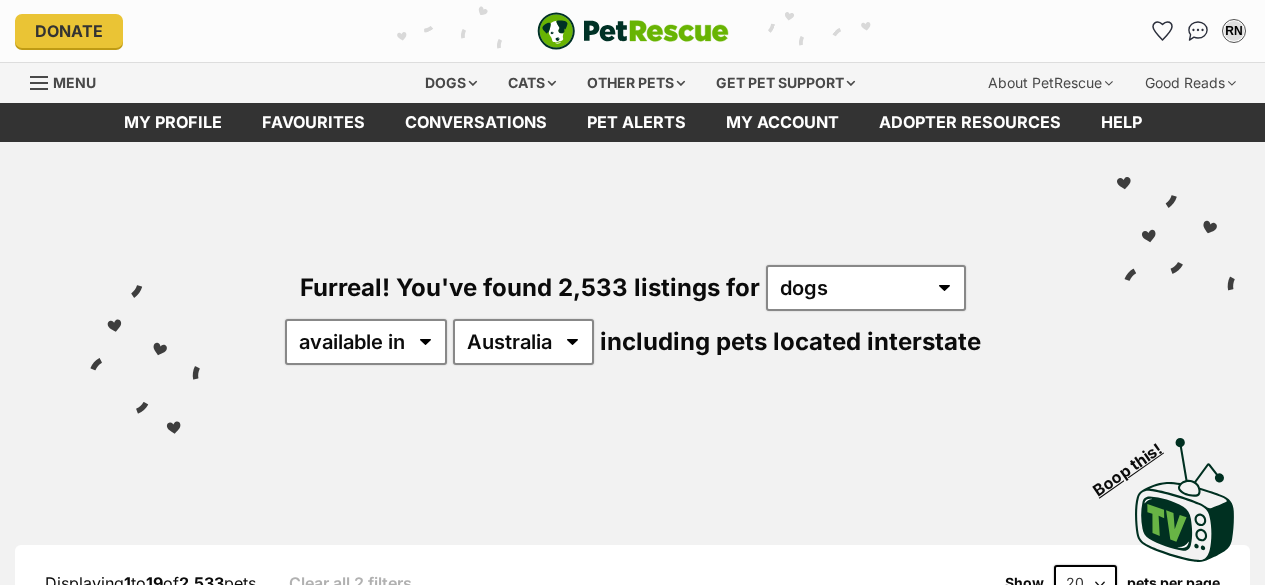 scroll, scrollTop: 0, scrollLeft: 0, axis: both 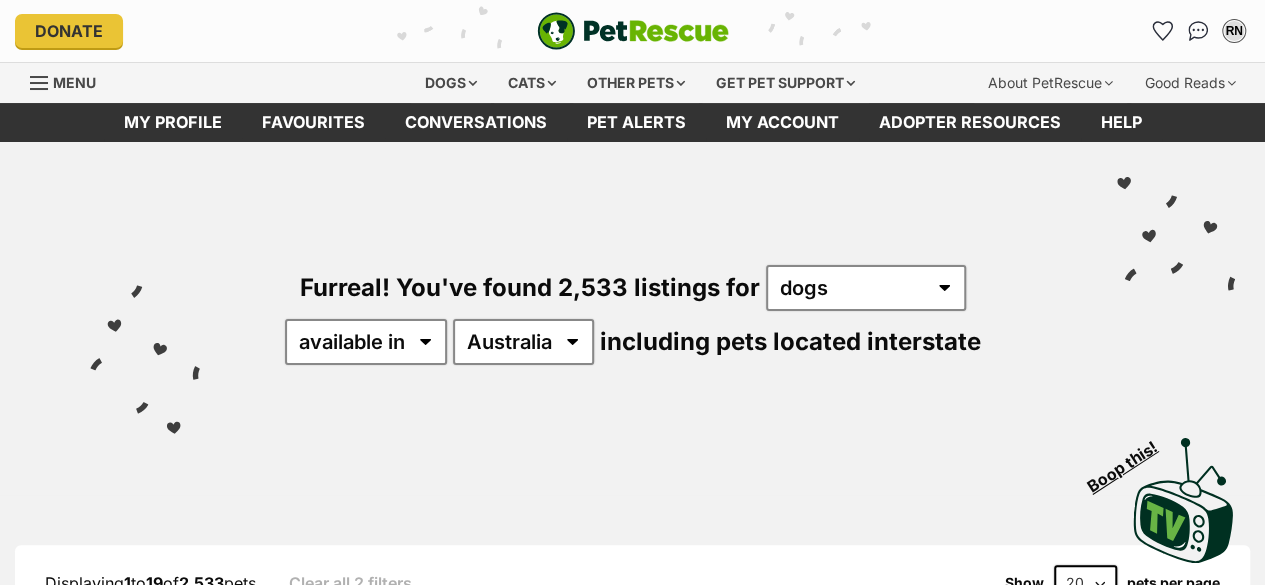 click on "Visit PetRescue TV (external site)
Boop this!" at bounding box center (632, 493) 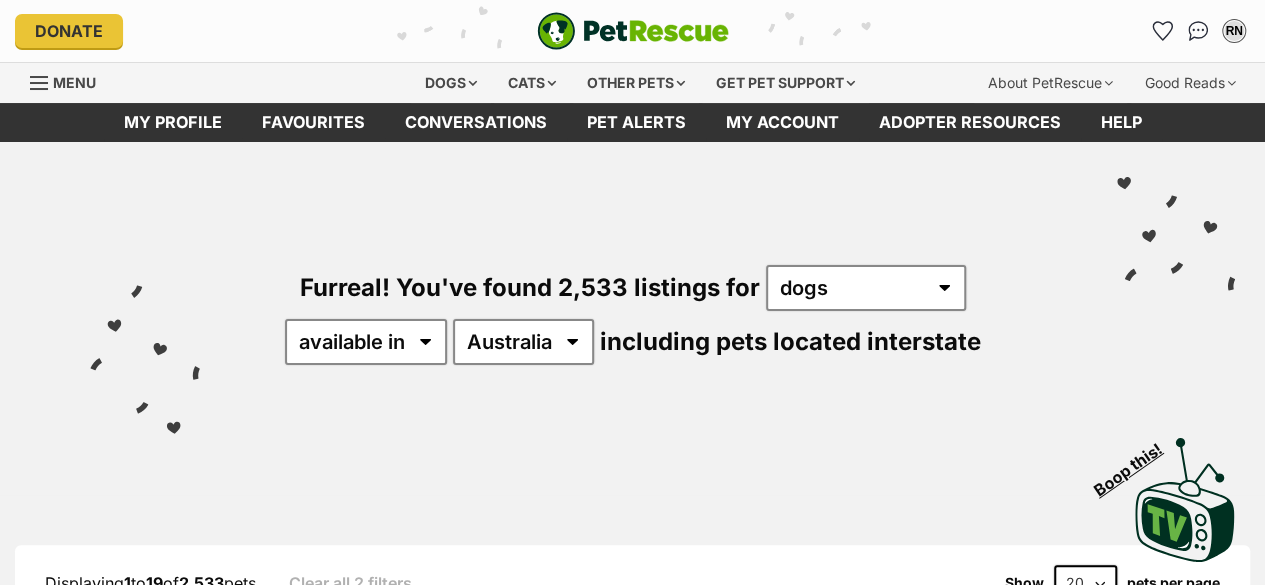 scroll, scrollTop: 0, scrollLeft: 0, axis: both 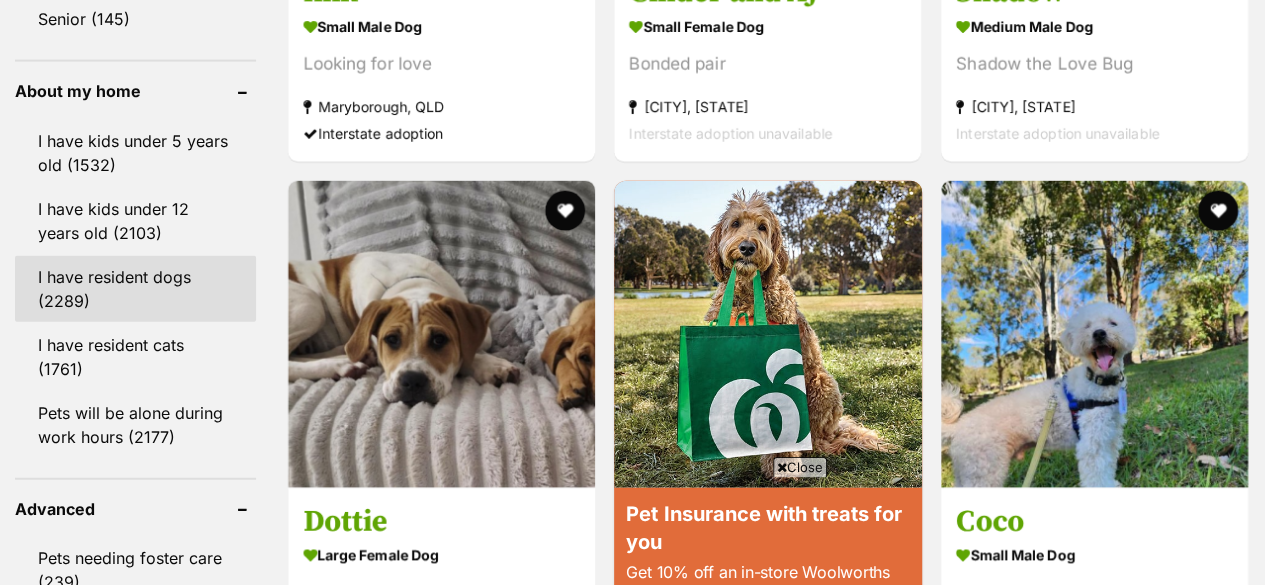 click on "I have resident dogs (2289)" at bounding box center [135, 289] 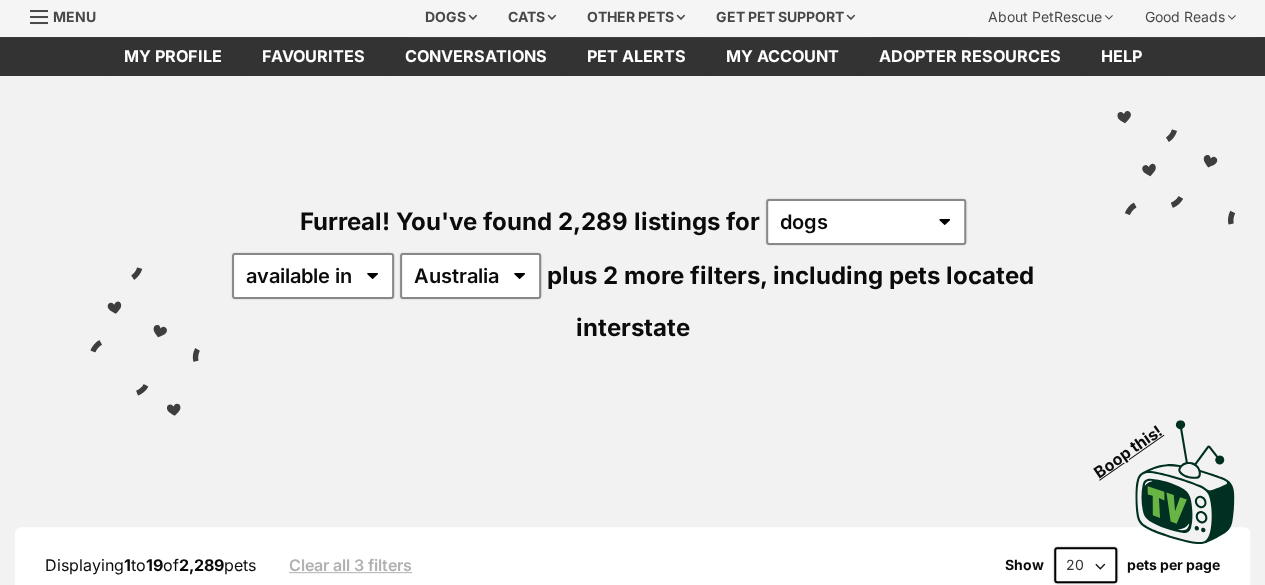 scroll, scrollTop: 0, scrollLeft: 0, axis: both 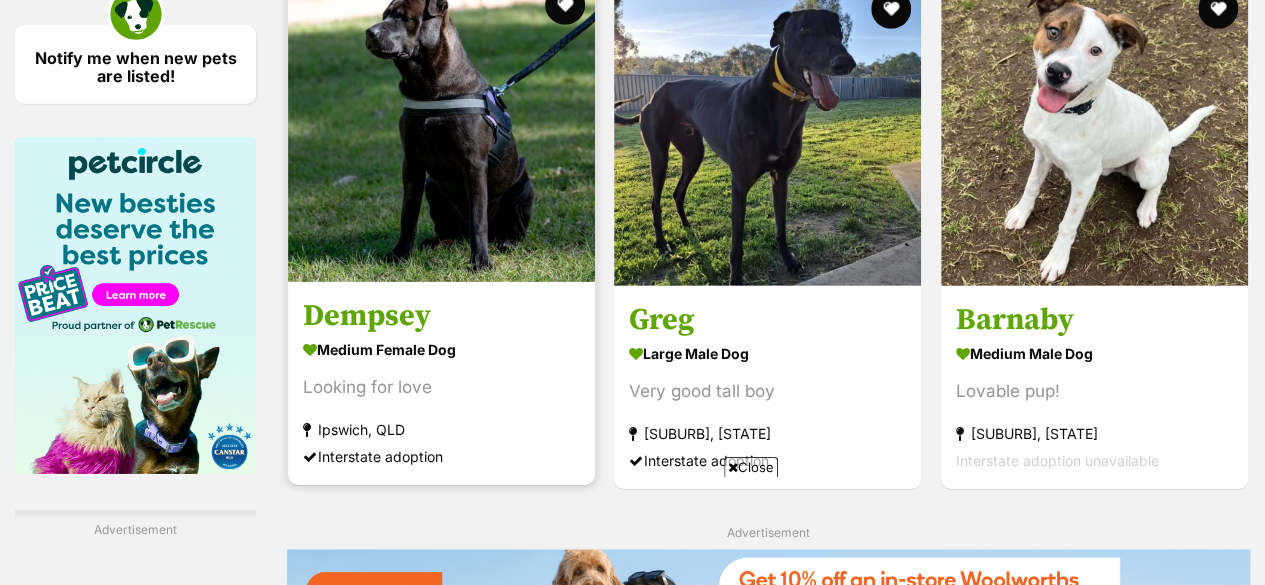click on "Dempsey" at bounding box center (441, 316) 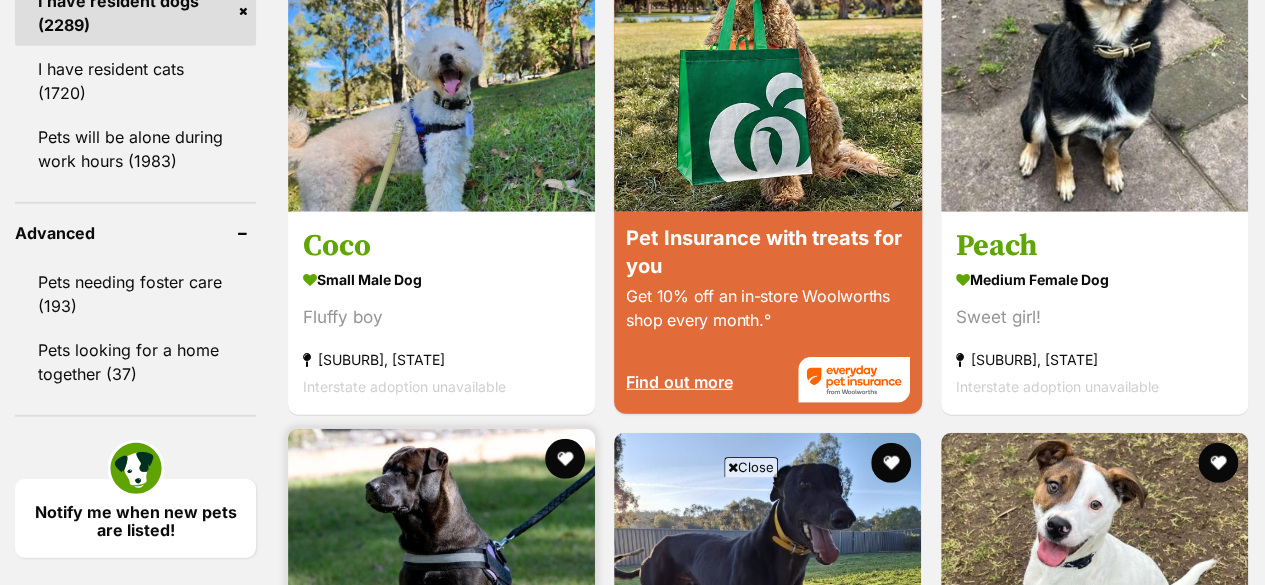 scroll, scrollTop: 2576, scrollLeft: 0, axis: vertical 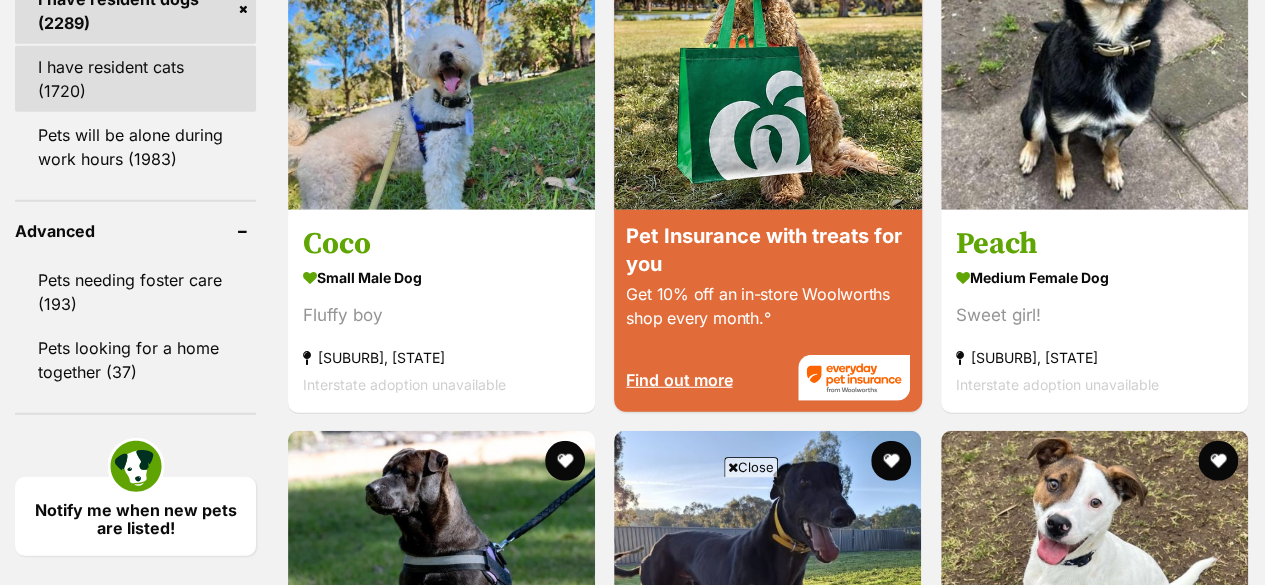 click on "I have resident cats (1720)" at bounding box center [135, 79] 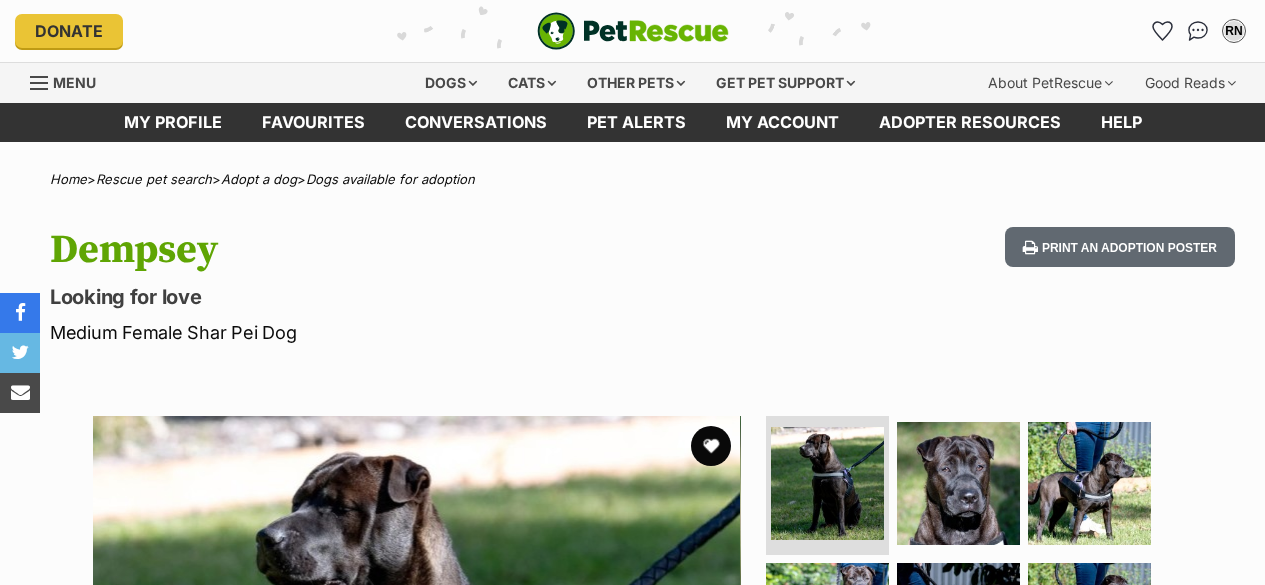 scroll, scrollTop: 0, scrollLeft: 0, axis: both 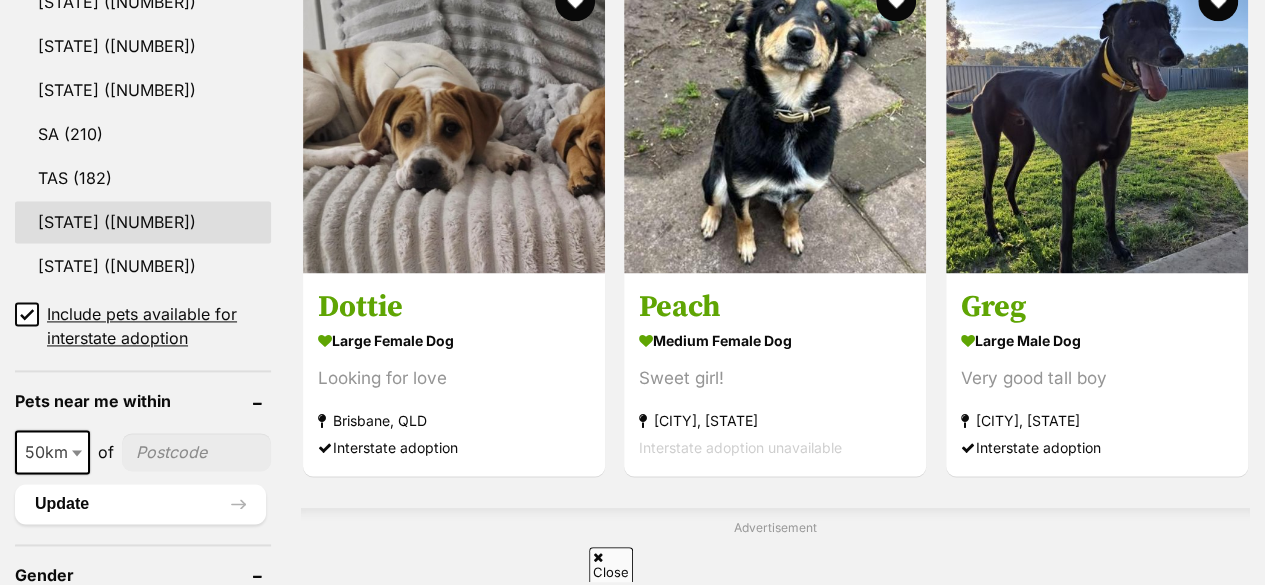 click on "[STATE] ([NUMBER])" at bounding box center [143, 222] 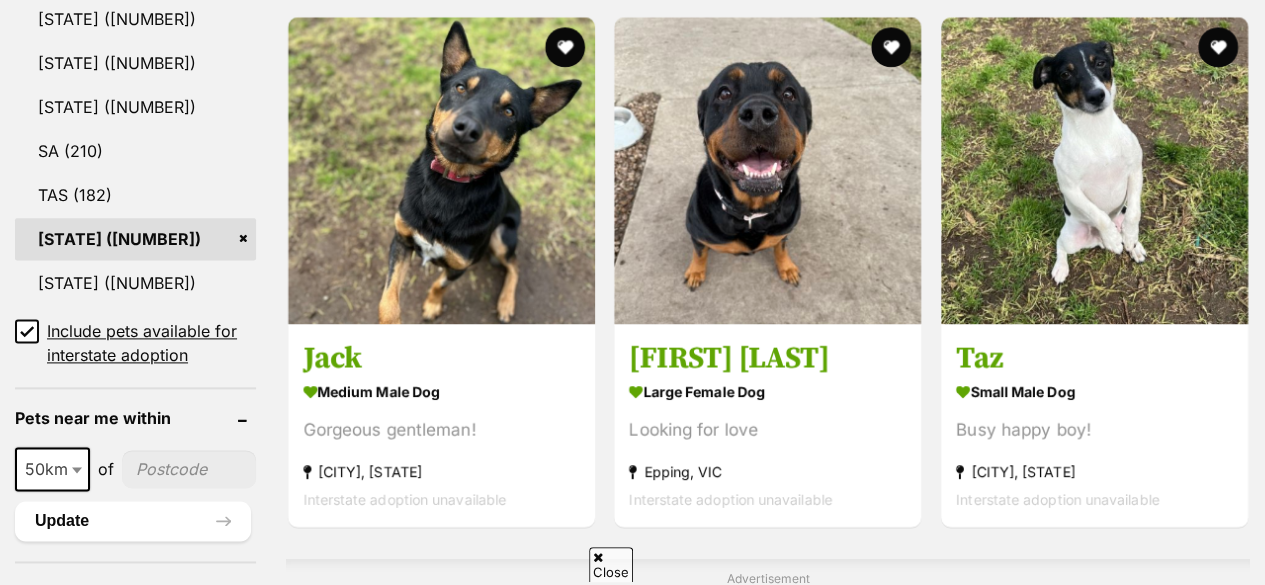 scroll, scrollTop: 1168, scrollLeft: 0, axis: vertical 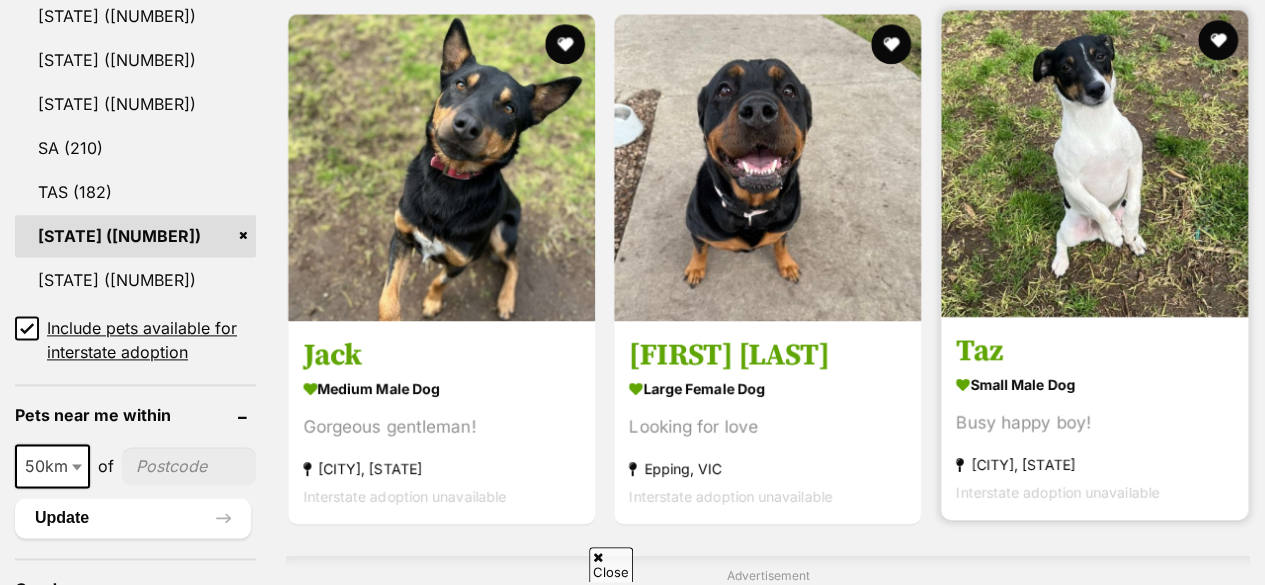 click on "Taz" at bounding box center (1094, 351) 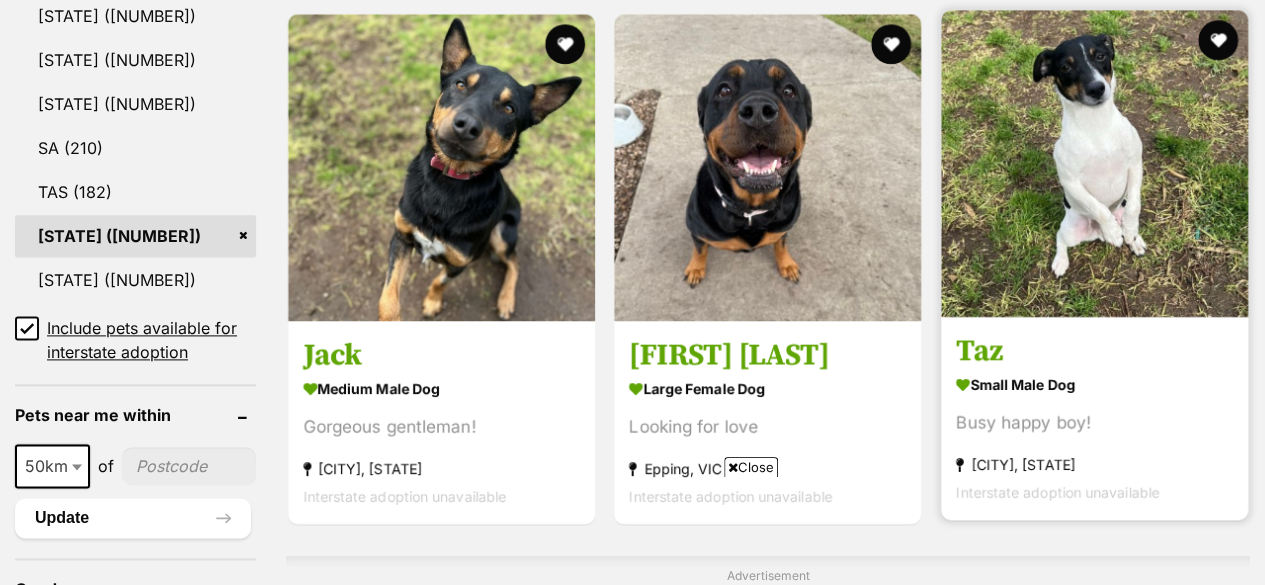 scroll, scrollTop: 0, scrollLeft: 0, axis: both 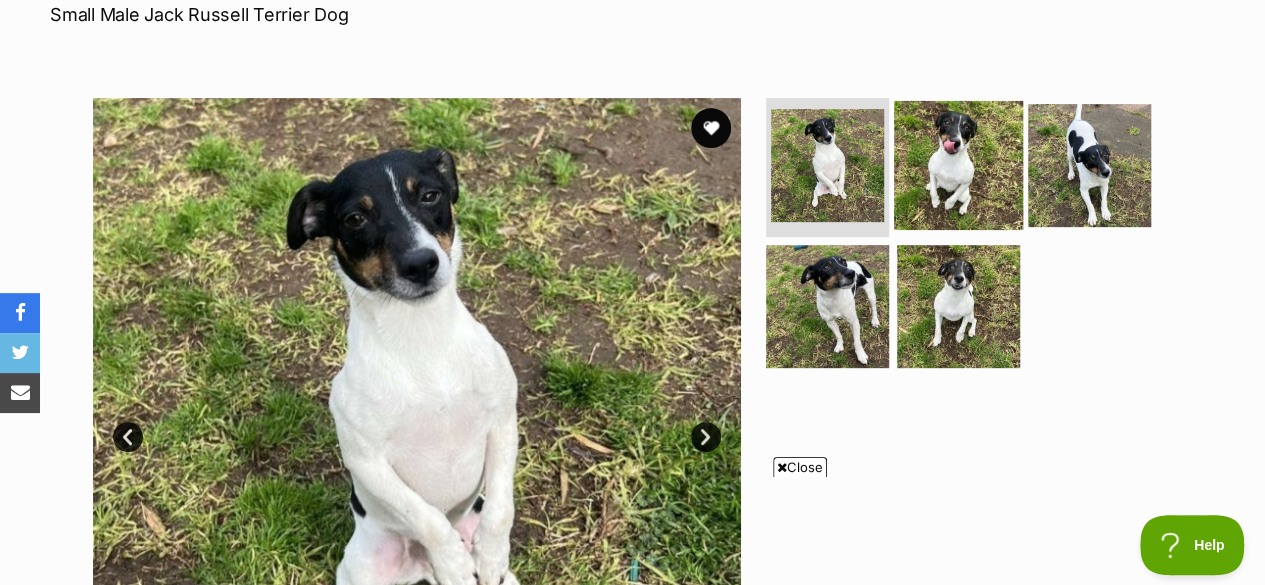 click at bounding box center [958, 164] 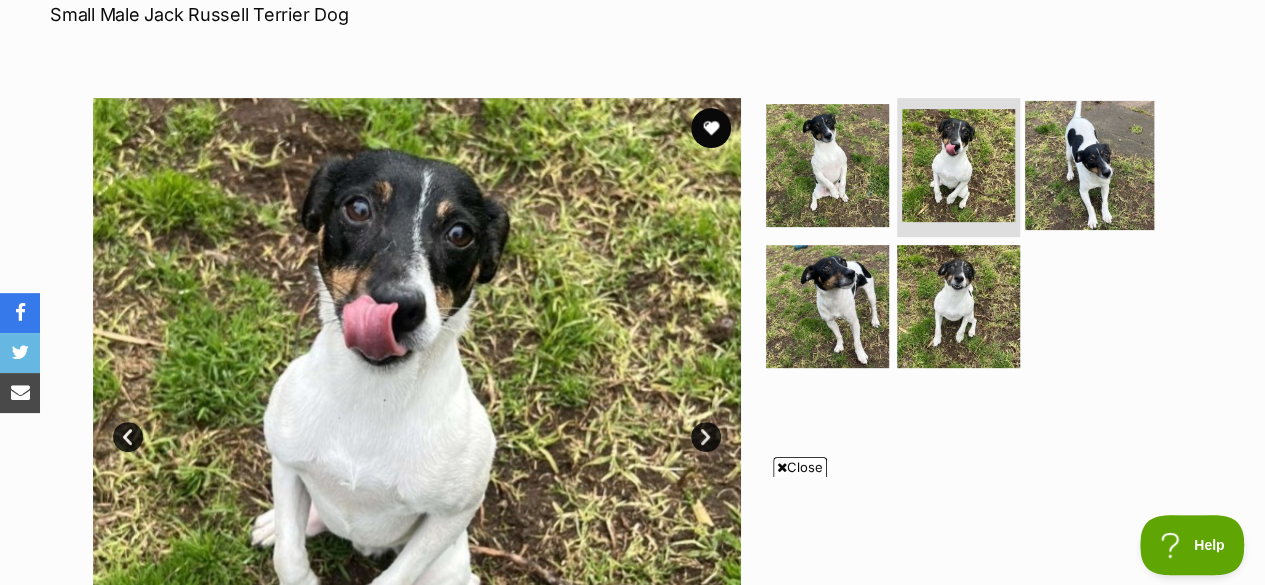 click at bounding box center (1089, 164) 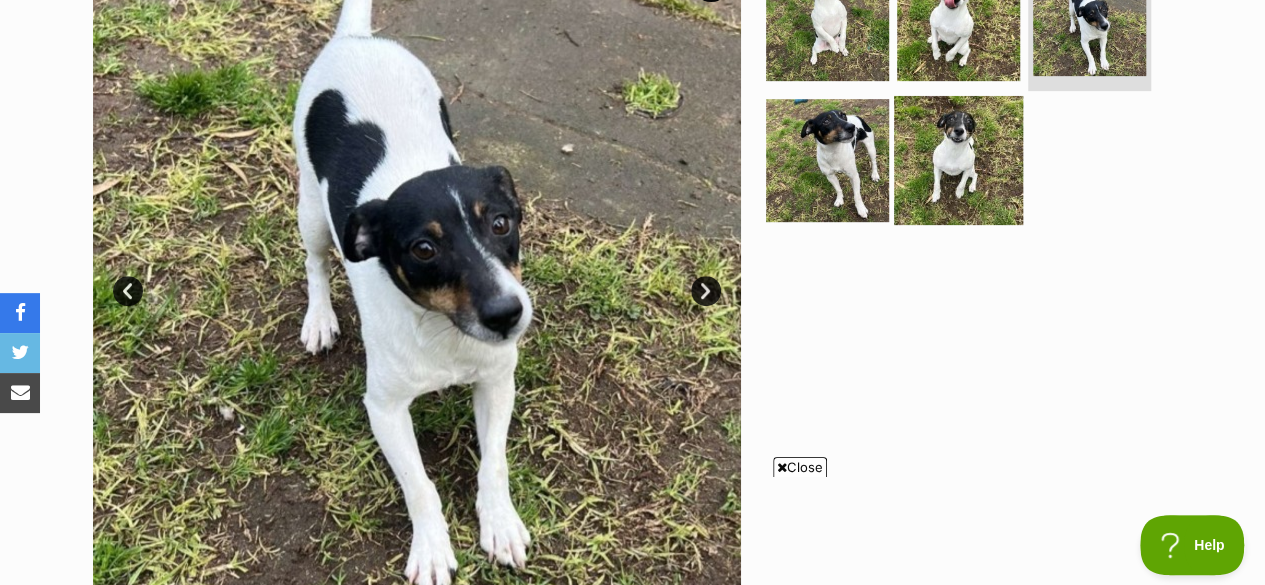 scroll, scrollTop: 499, scrollLeft: 0, axis: vertical 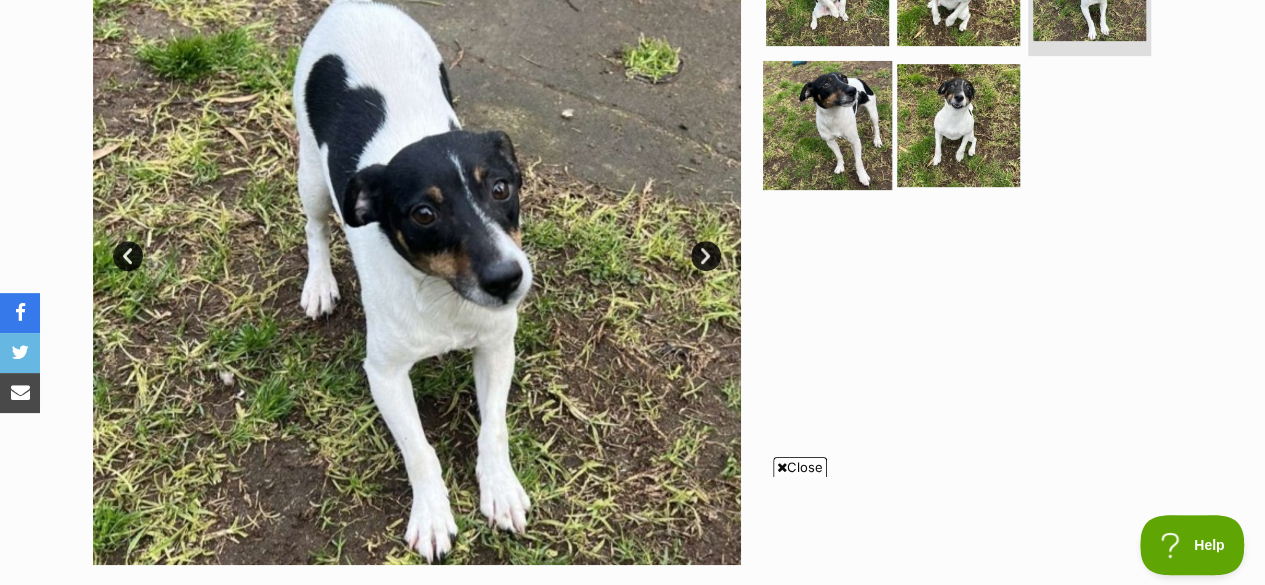 click at bounding box center [827, 125] 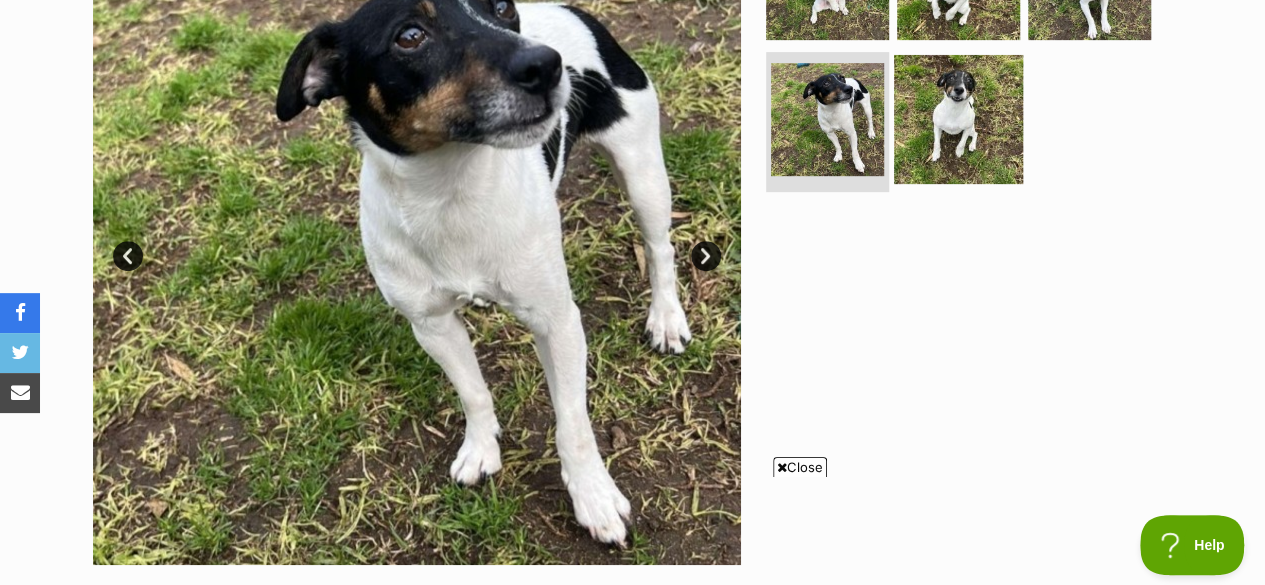 click at bounding box center (958, 119) 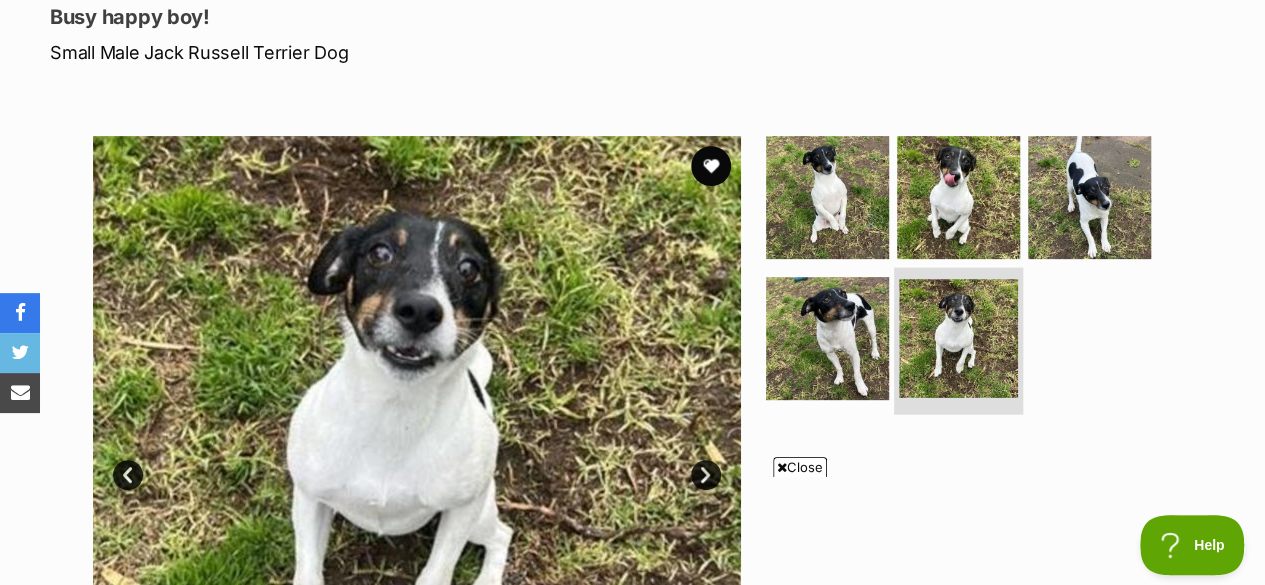 scroll, scrollTop: 278, scrollLeft: 0, axis: vertical 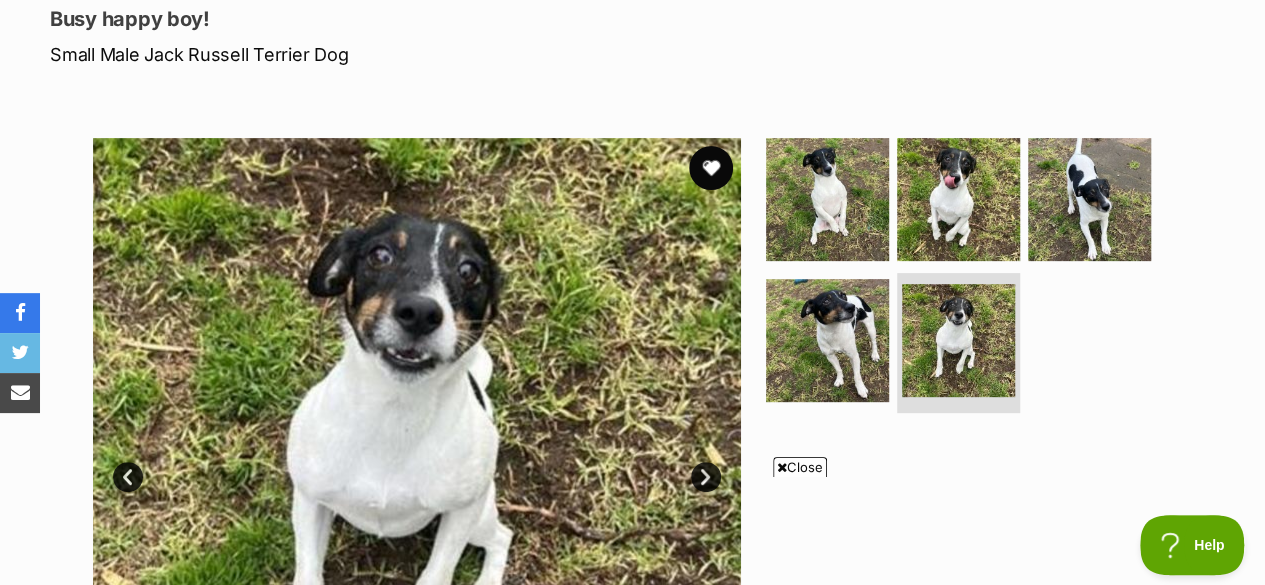 click at bounding box center [711, 168] 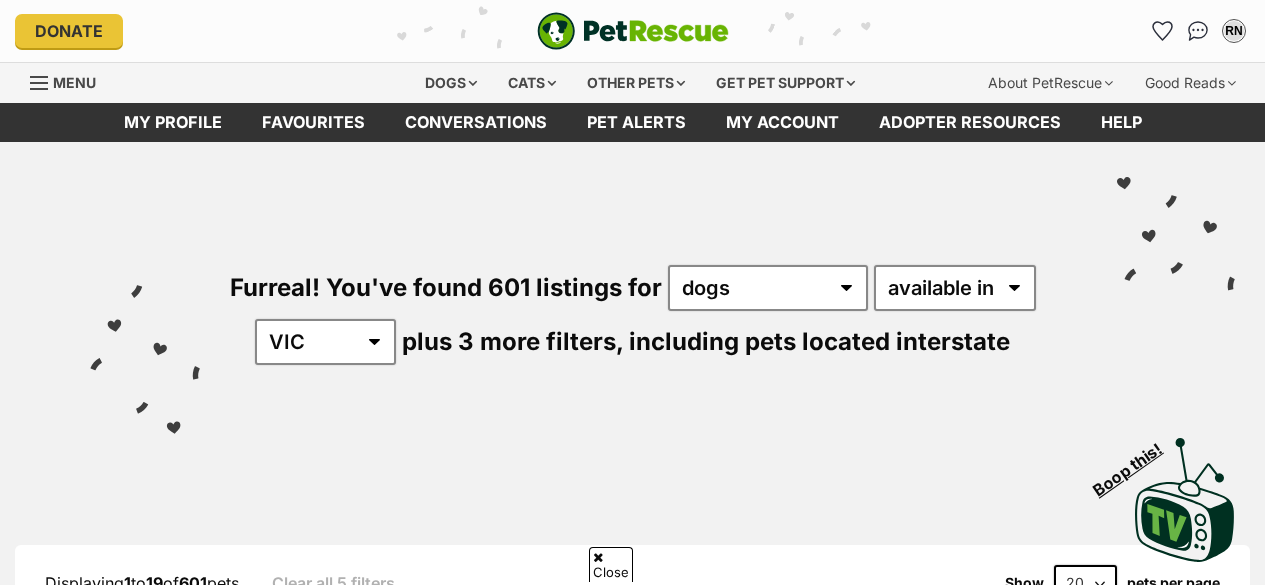 scroll, scrollTop: 1168, scrollLeft: 0, axis: vertical 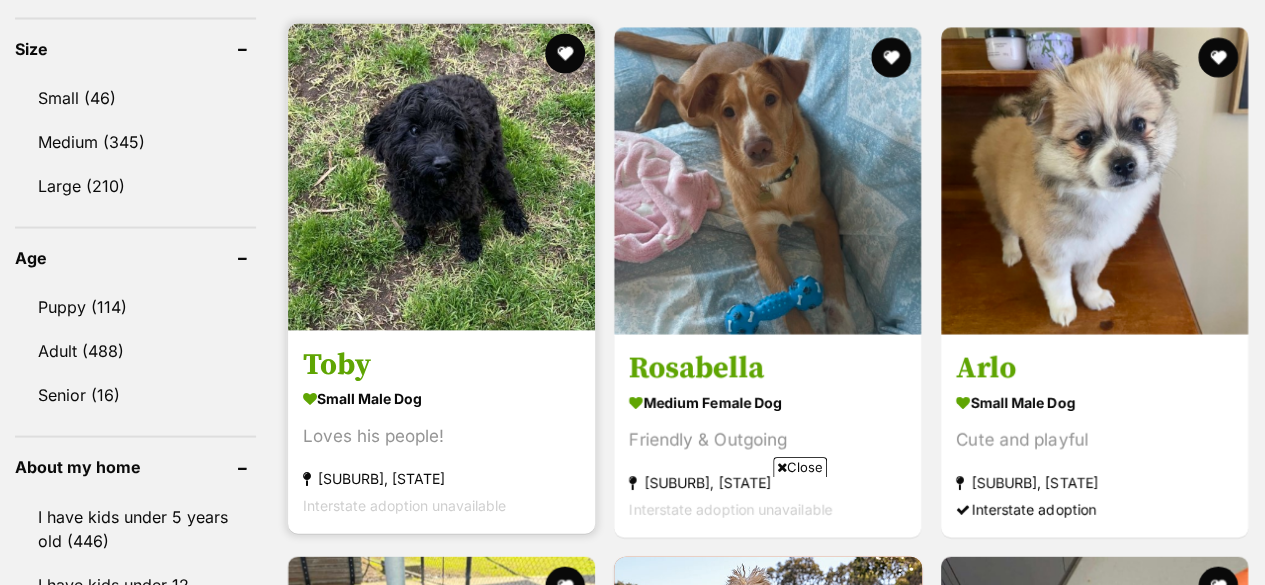 click on "Toby" at bounding box center (441, 364) 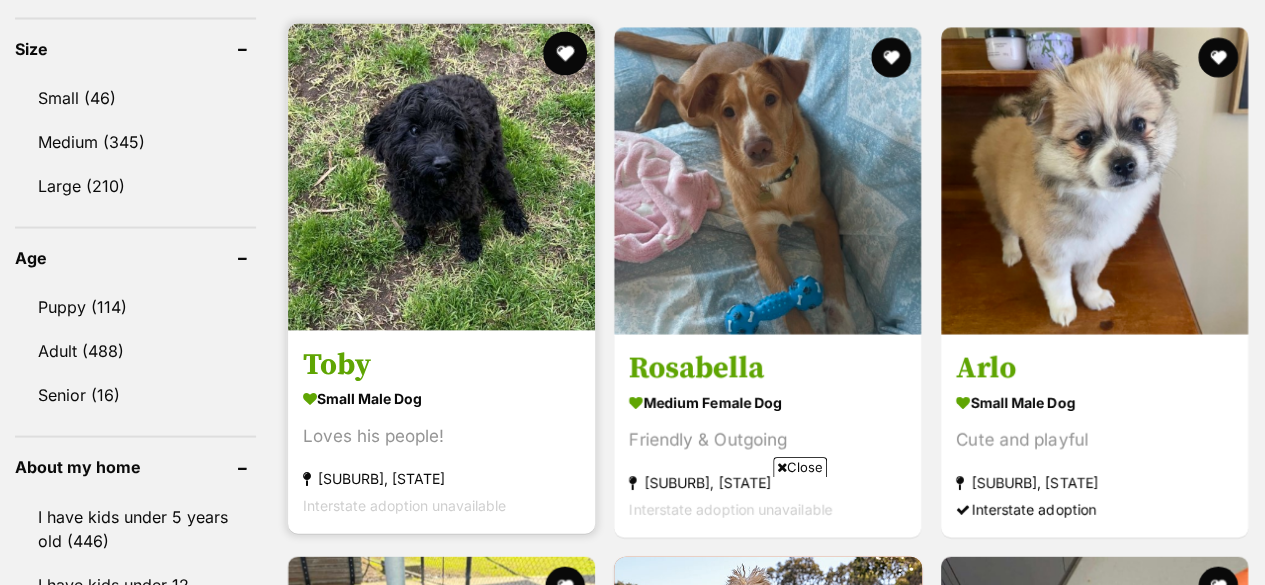 click at bounding box center [565, 53] 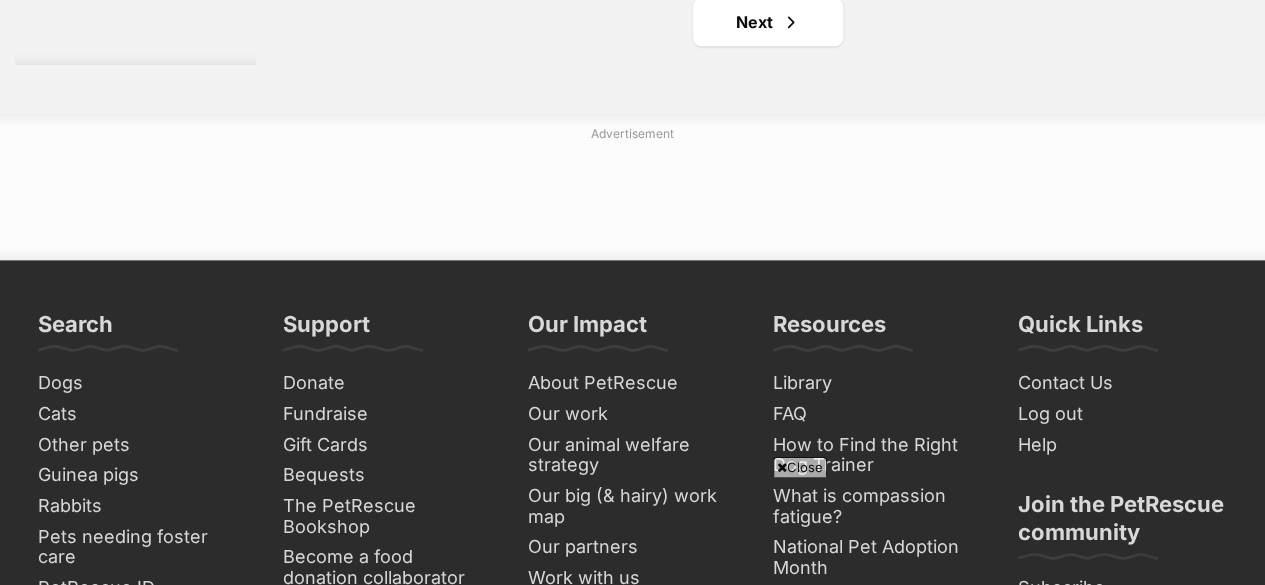 scroll, scrollTop: 4934, scrollLeft: 0, axis: vertical 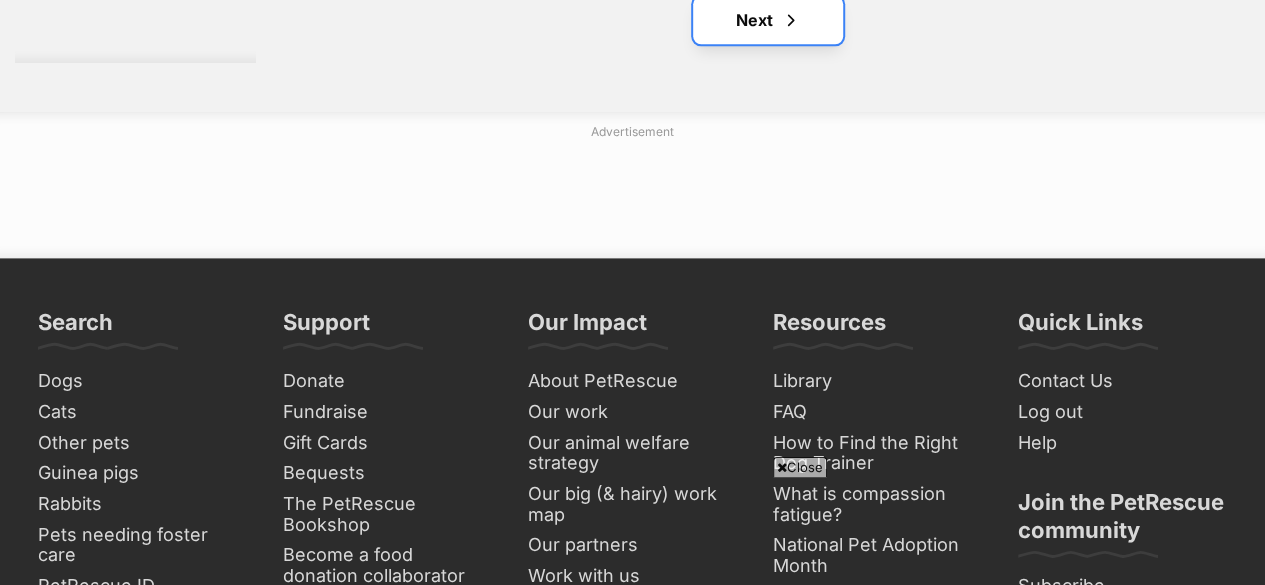 click on "Next" at bounding box center [768, 20] 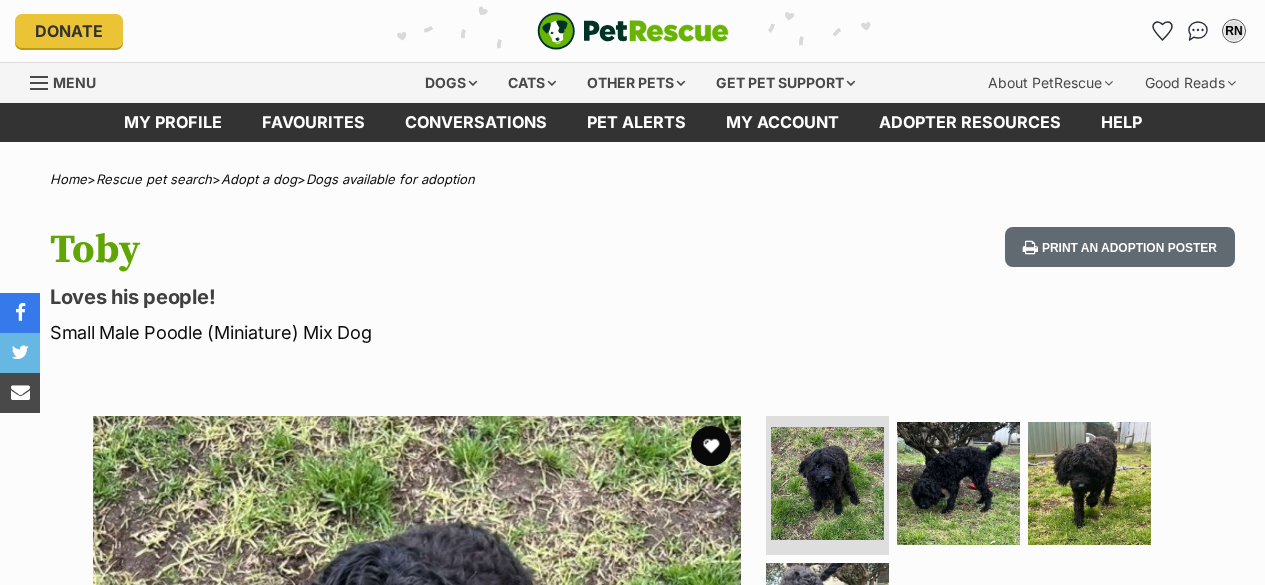 scroll, scrollTop: 0, scrollLeft: 0, axis: both 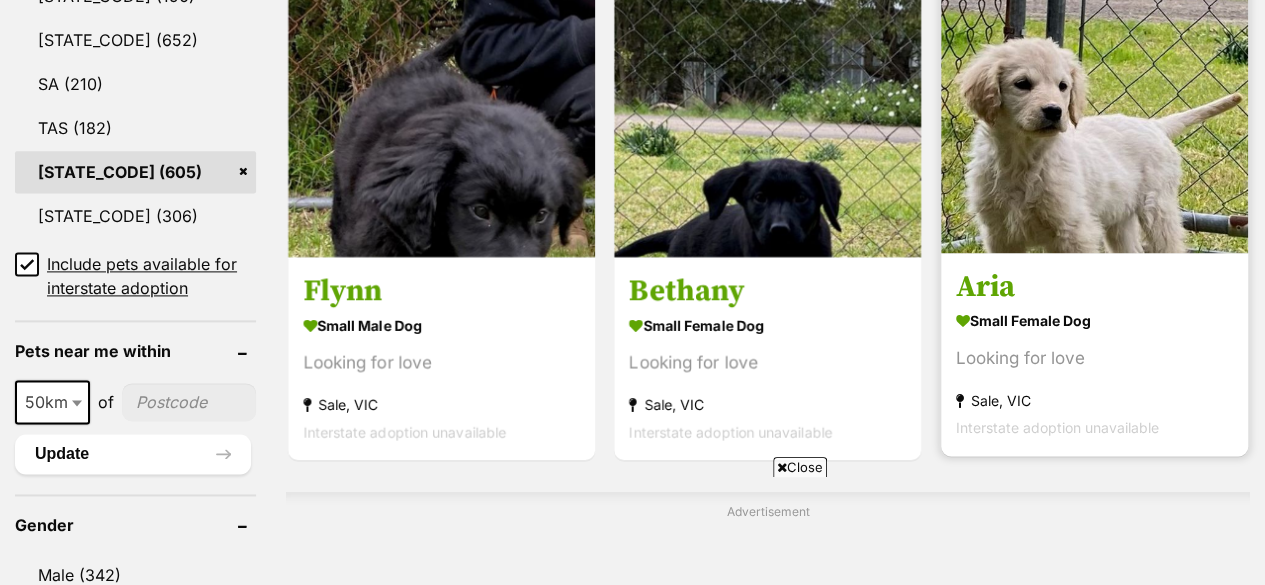 click on "Aria
small female Dog
Looking for love
Sale, VIC
Interstate adoption unavailable" at bounding box center [1094, 354] 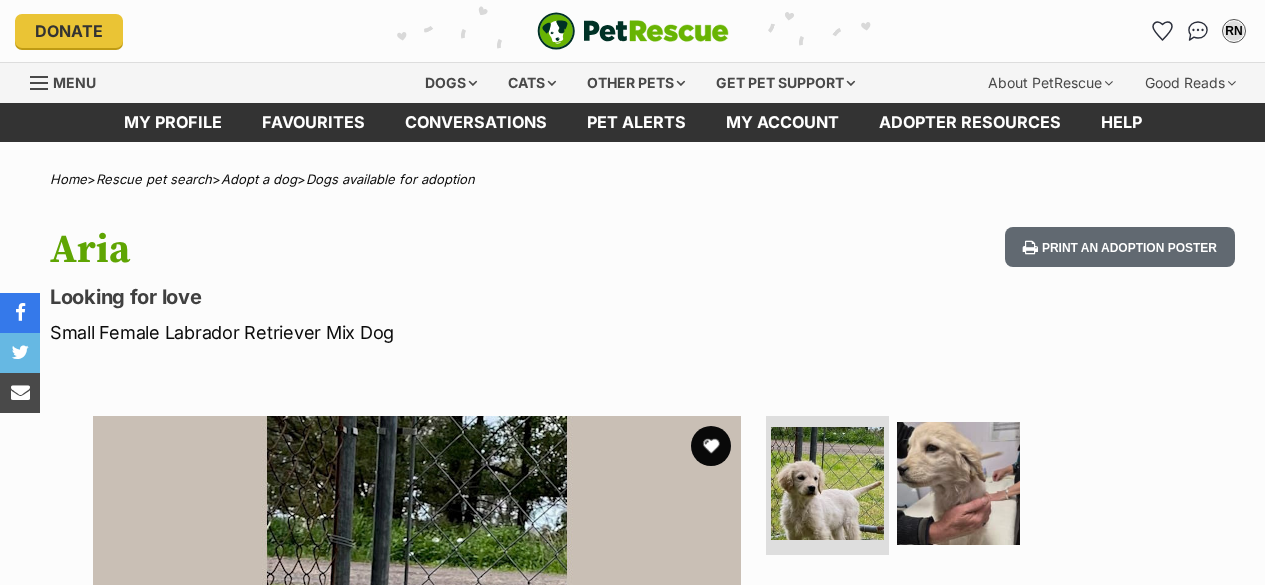 scroll, scrollTop: 0, scrollLeft: 0, axis: both 